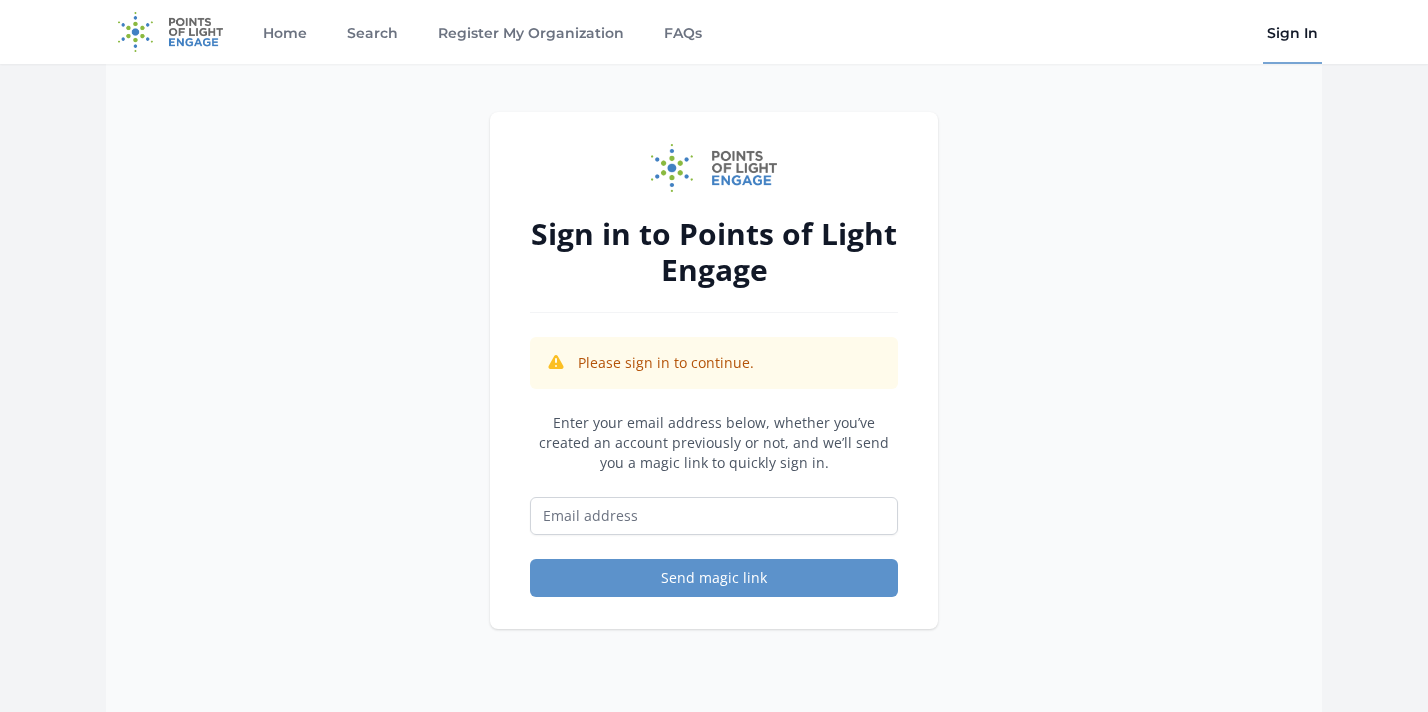 scroll, scrollTop: 0, scrollLeft: 0, axis: both 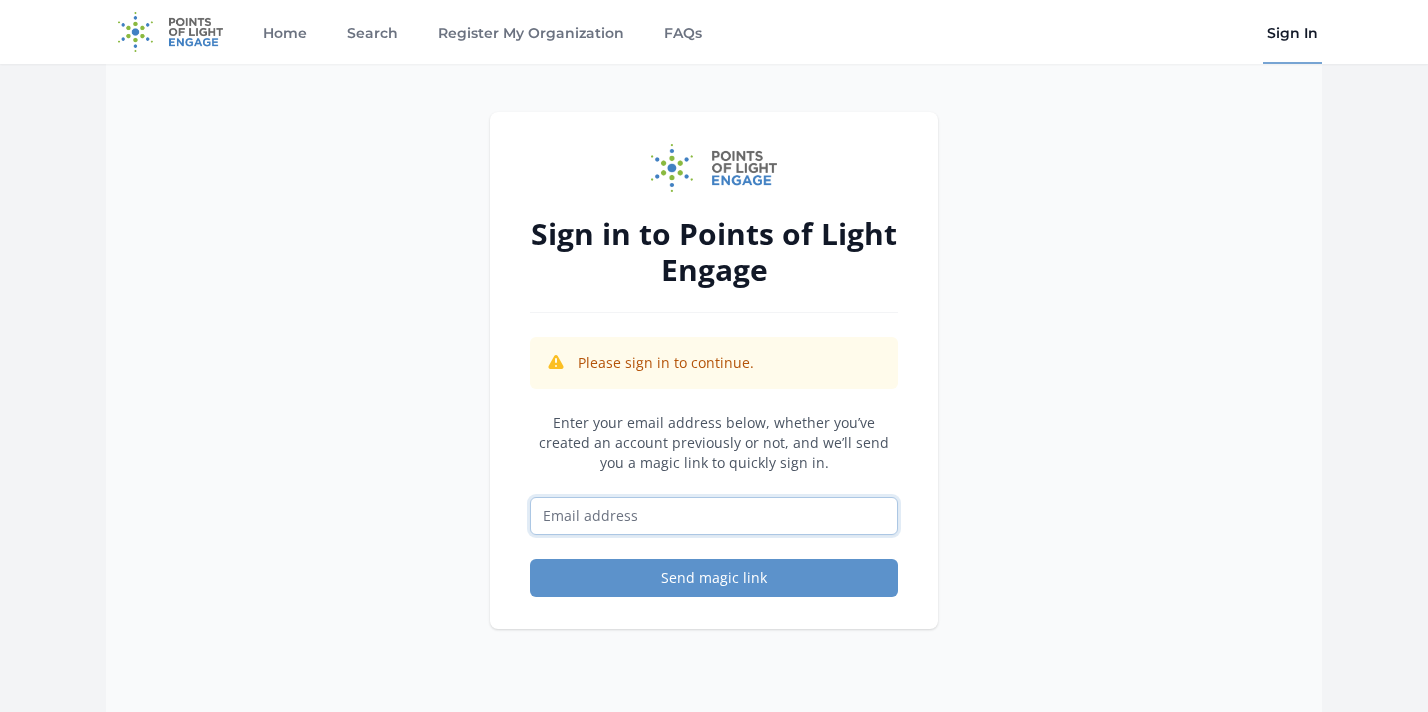 click at bounding box center (714, 516) 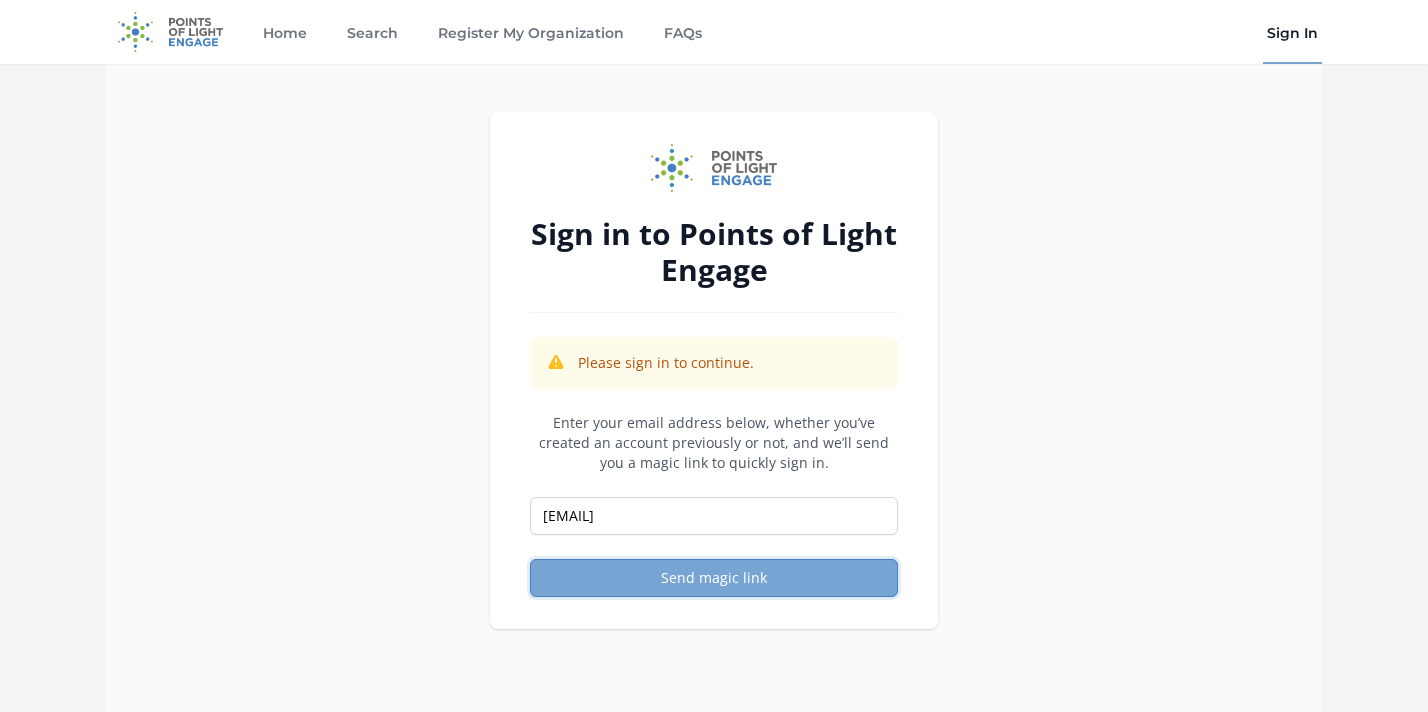 click on "Send magic link" at bounding box center (714, 578) 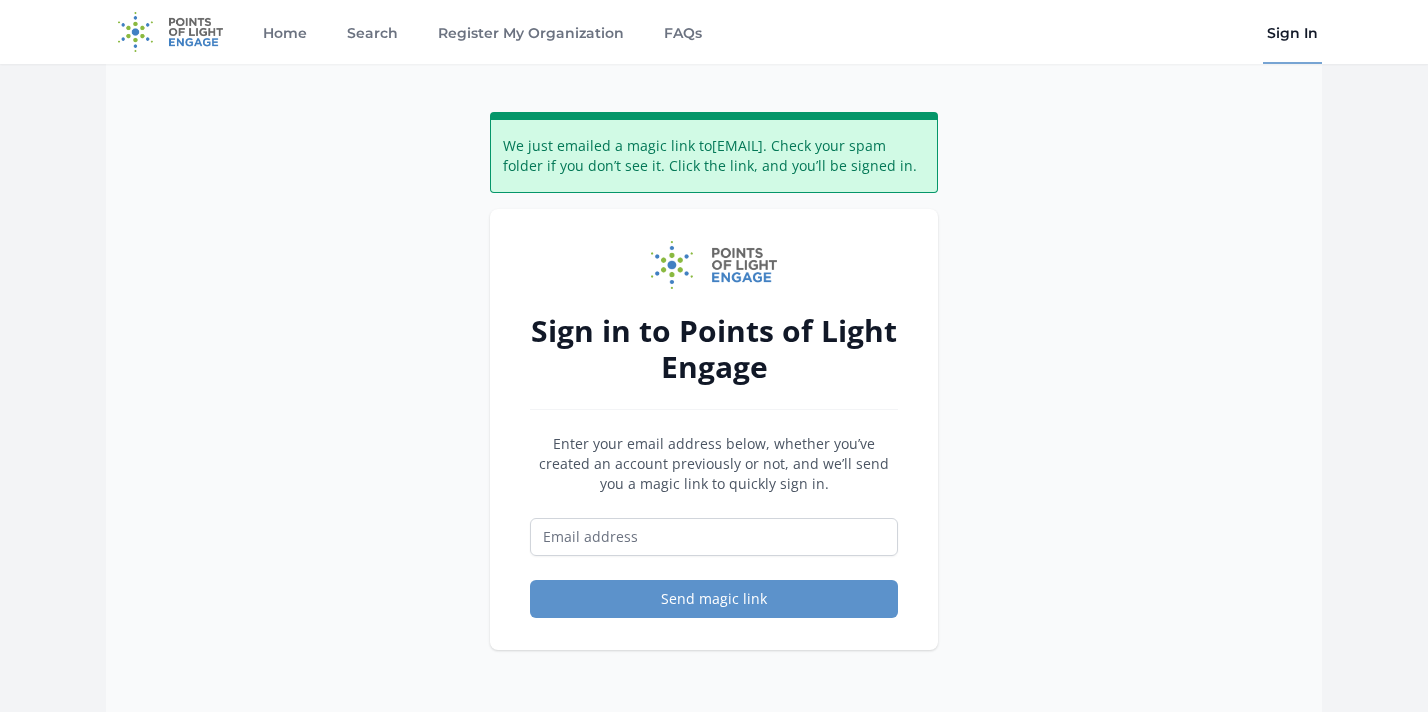 scroll, scrollTop: 0, scrollLeft: 0, axis: both 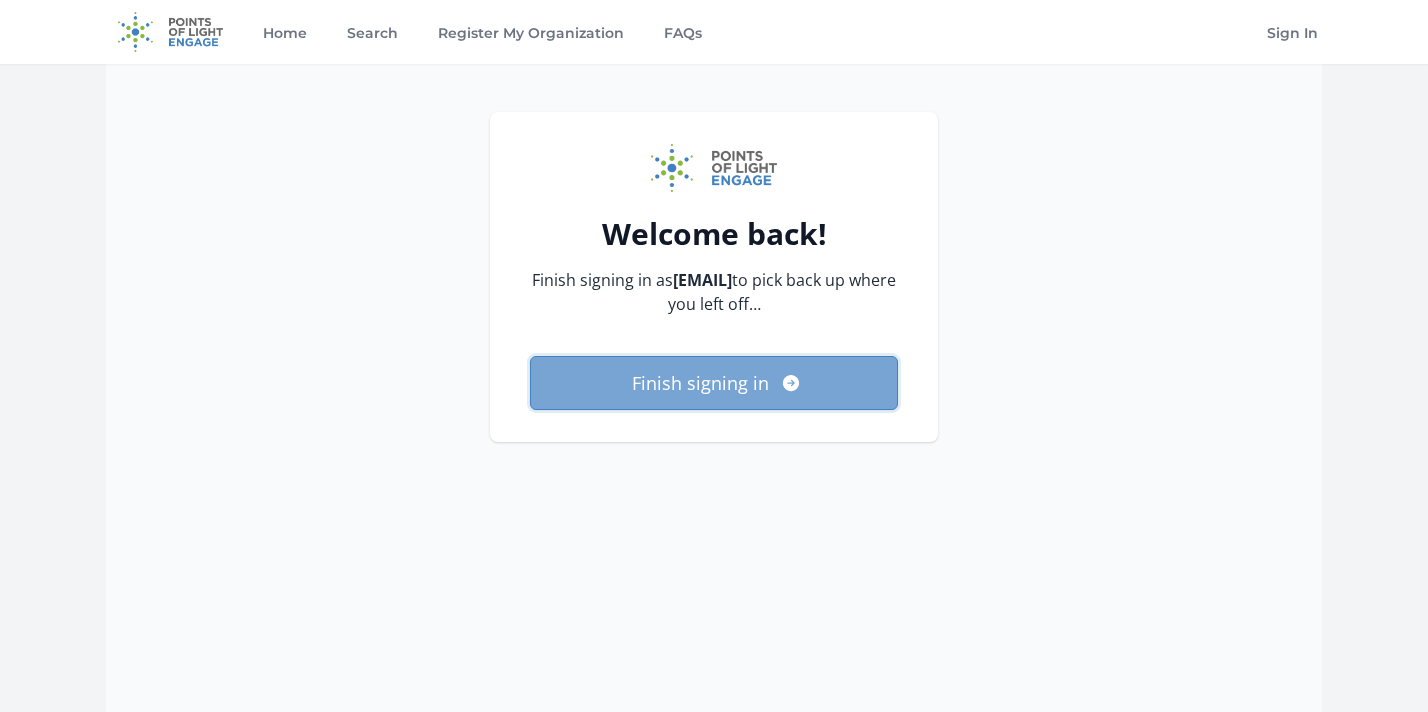 click on "Finish signing in" at bounding box center [714, 383] 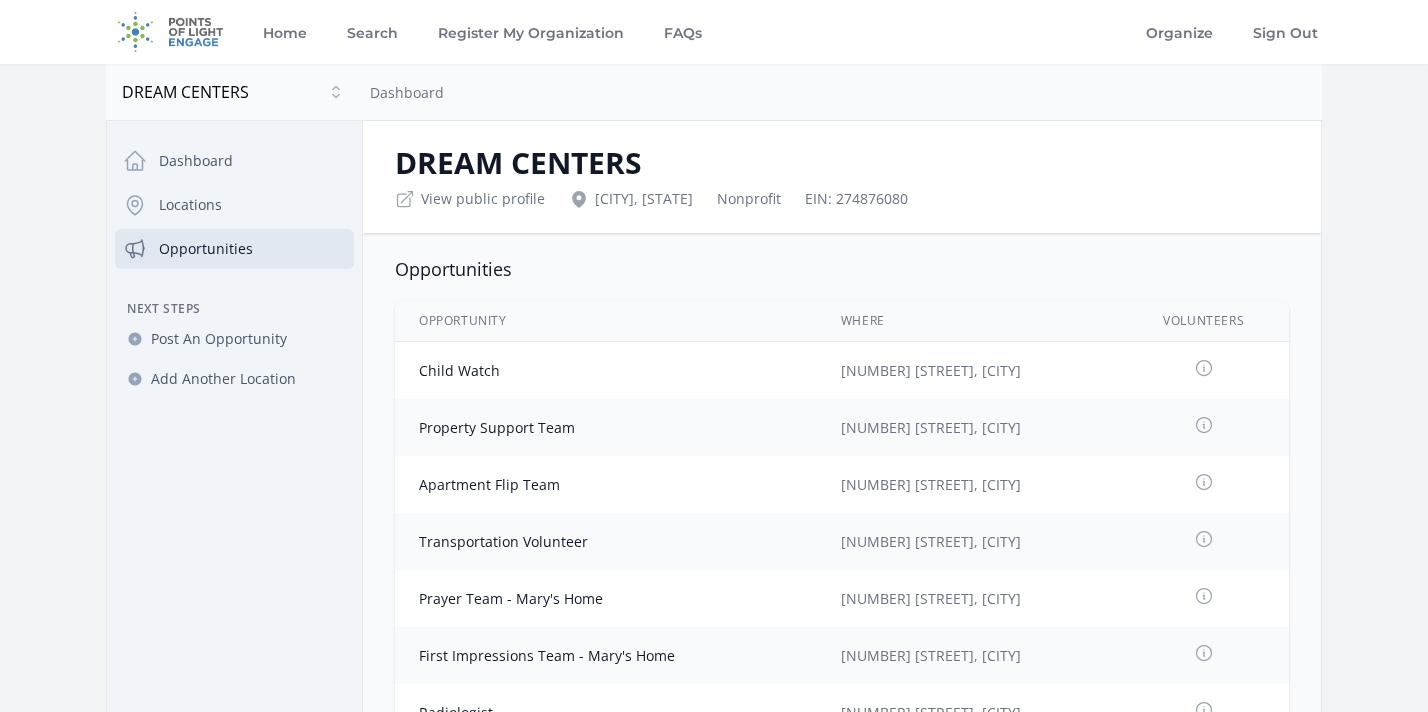 scroll, scrollTop: 0, scrollLeft: 0, axis: both 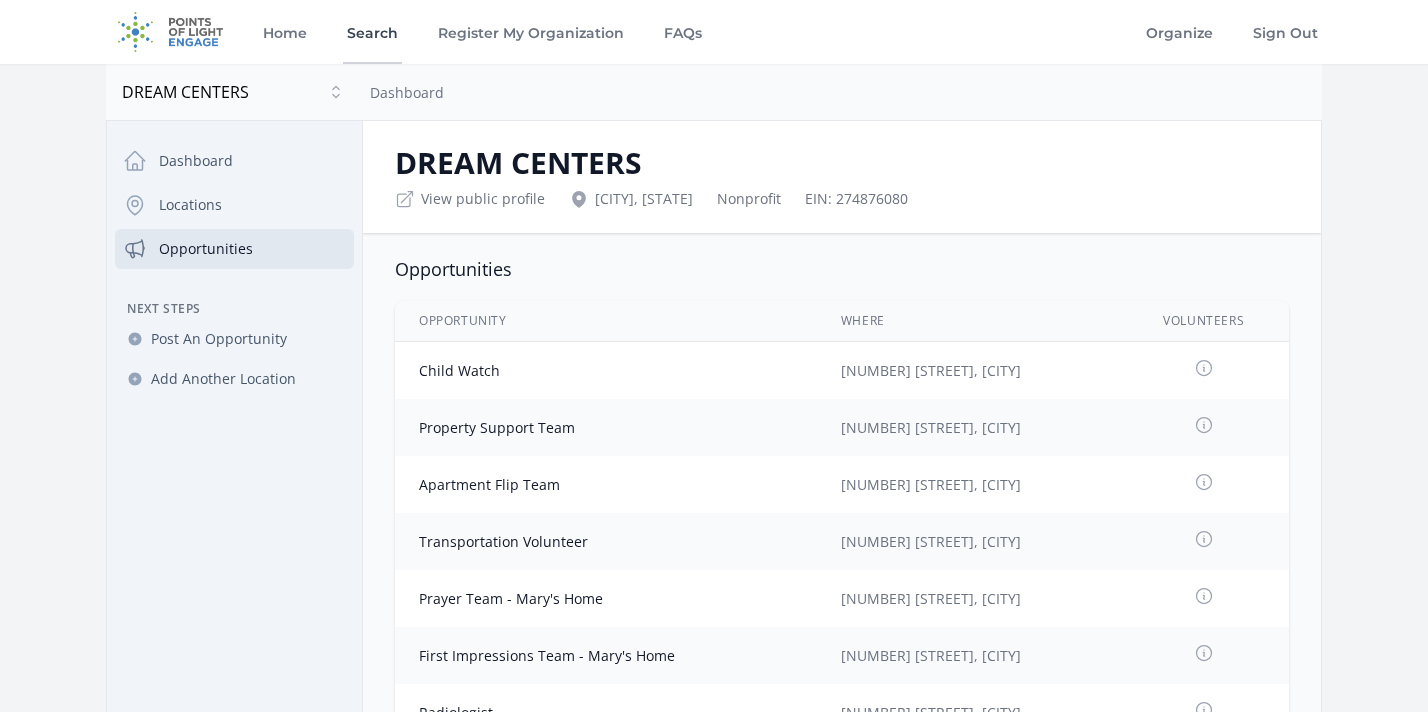 click on "Search" at bounding box center (372, 32) 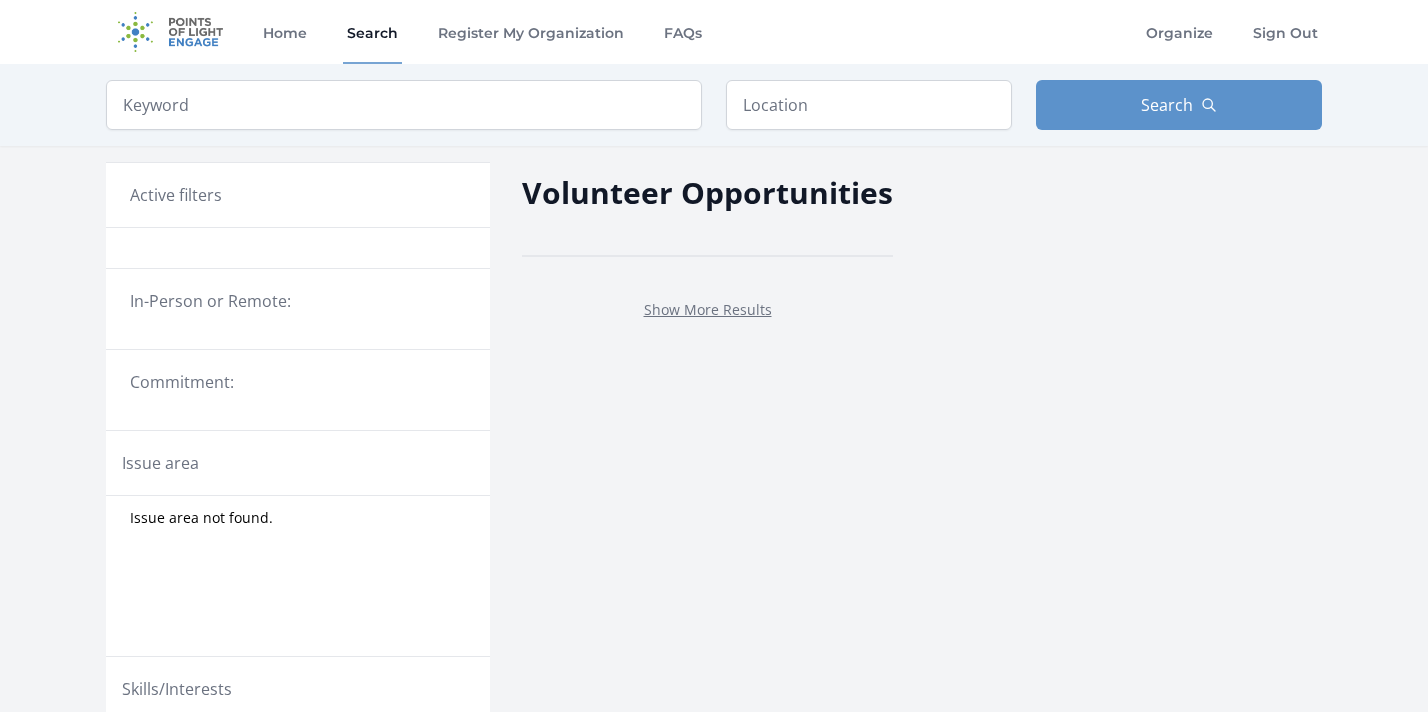 scroll, scrollTop: 0, scrollLeft: 0, axis: both 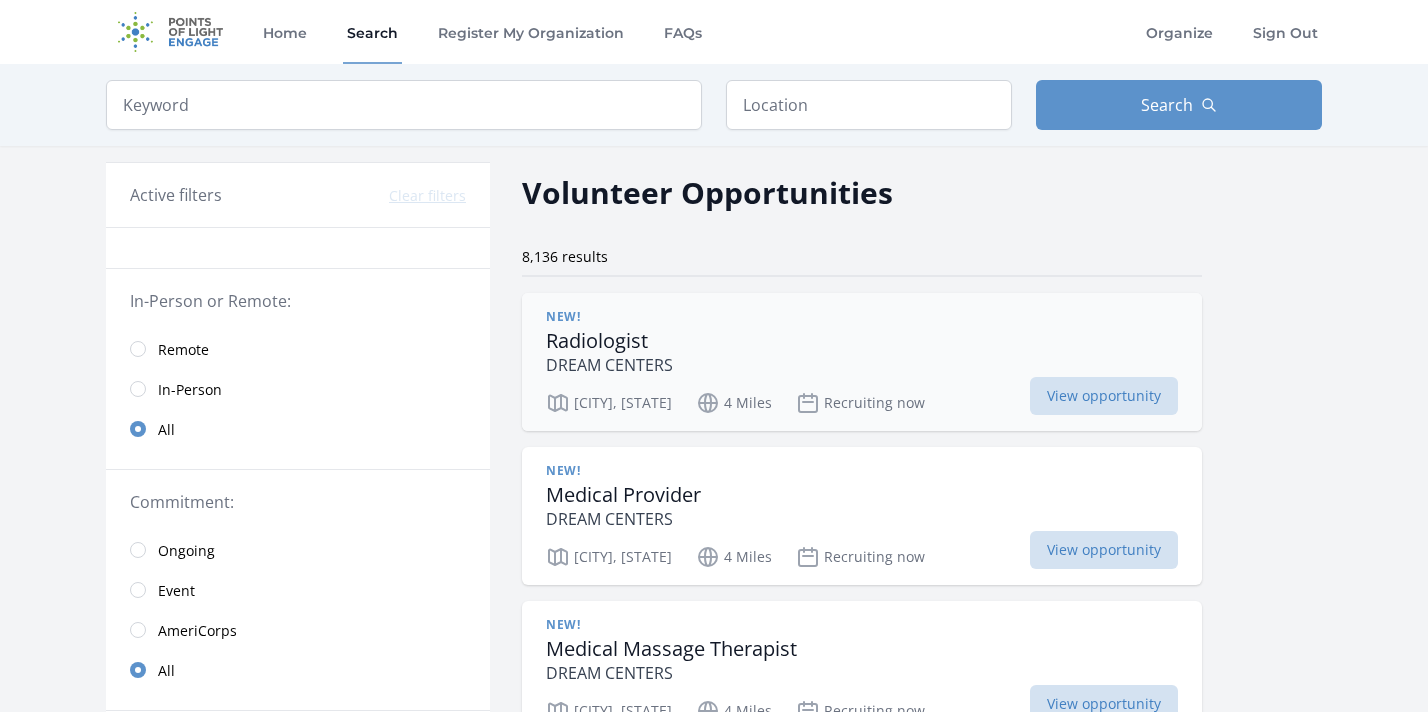 click on "New!
Radiologist
DREAM CENTERS" at bounding box center (862, 343) 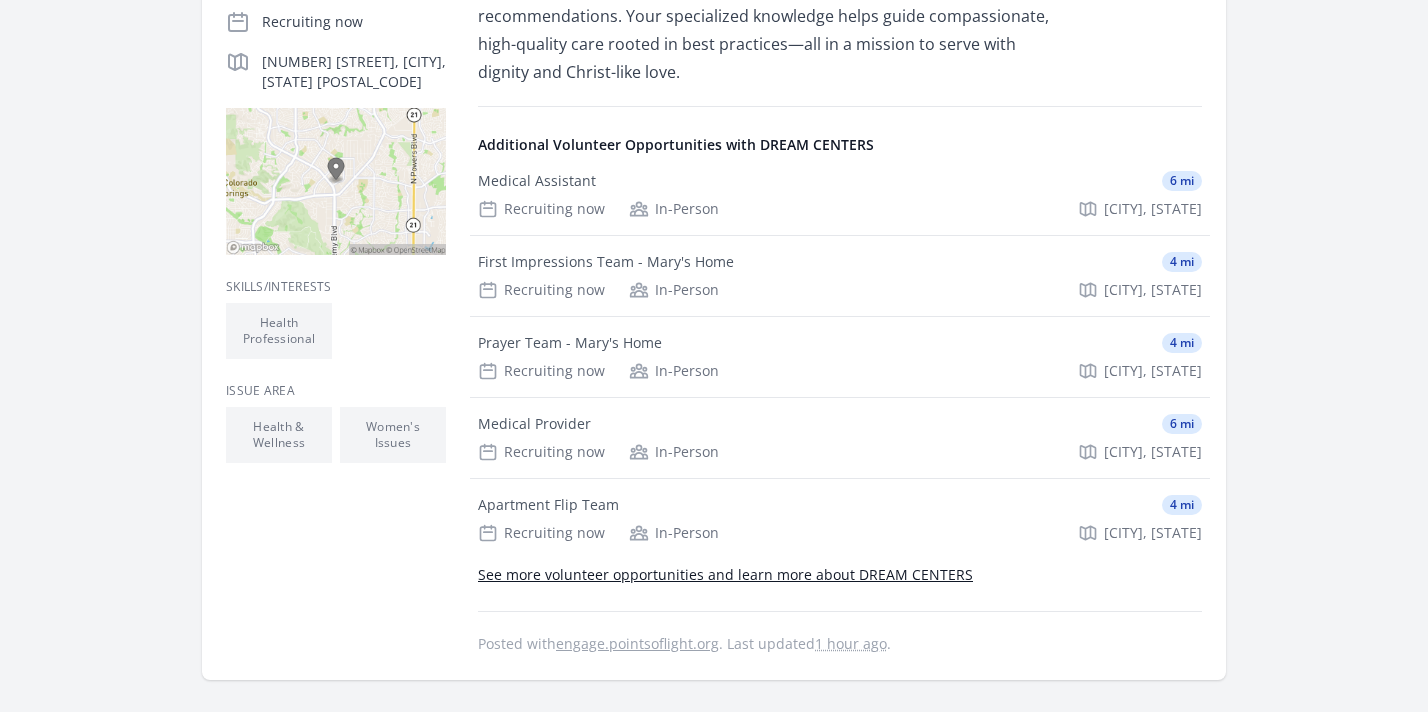 scroll, scrollTop: 511, scrollLeft: 0, axis: vertical 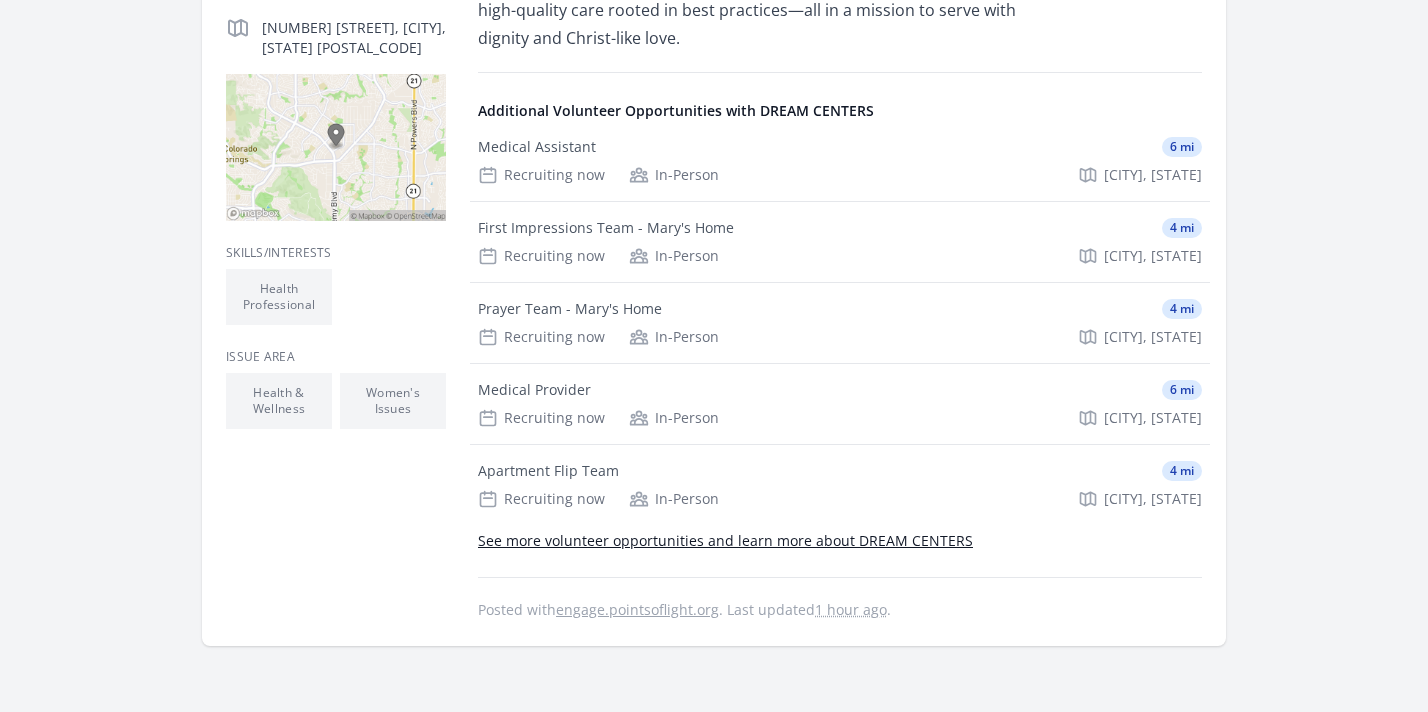 click on "See  more volunteer opportunities and learn more about DREAM CENTERS" at bounding box center [725, 540] 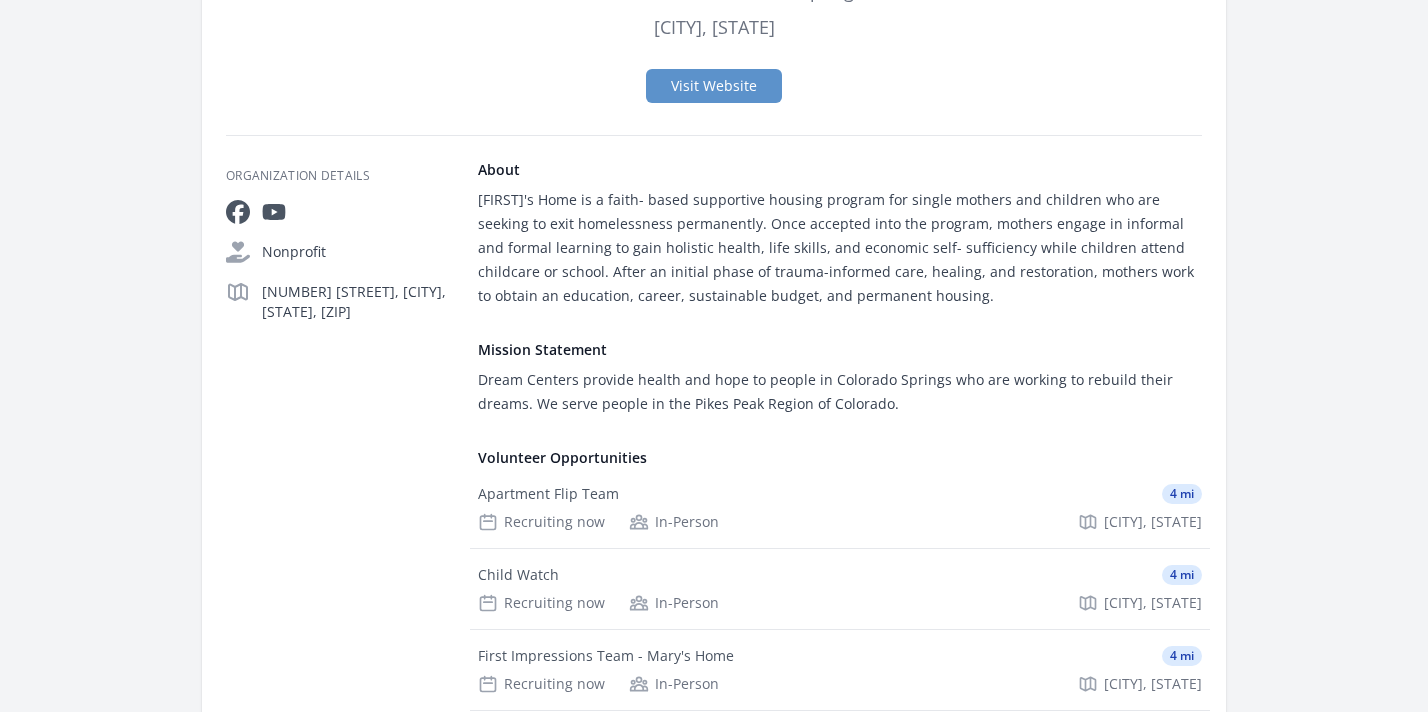 scroll, scrollTop: 653, scrollLeft: 0, axis: vertical 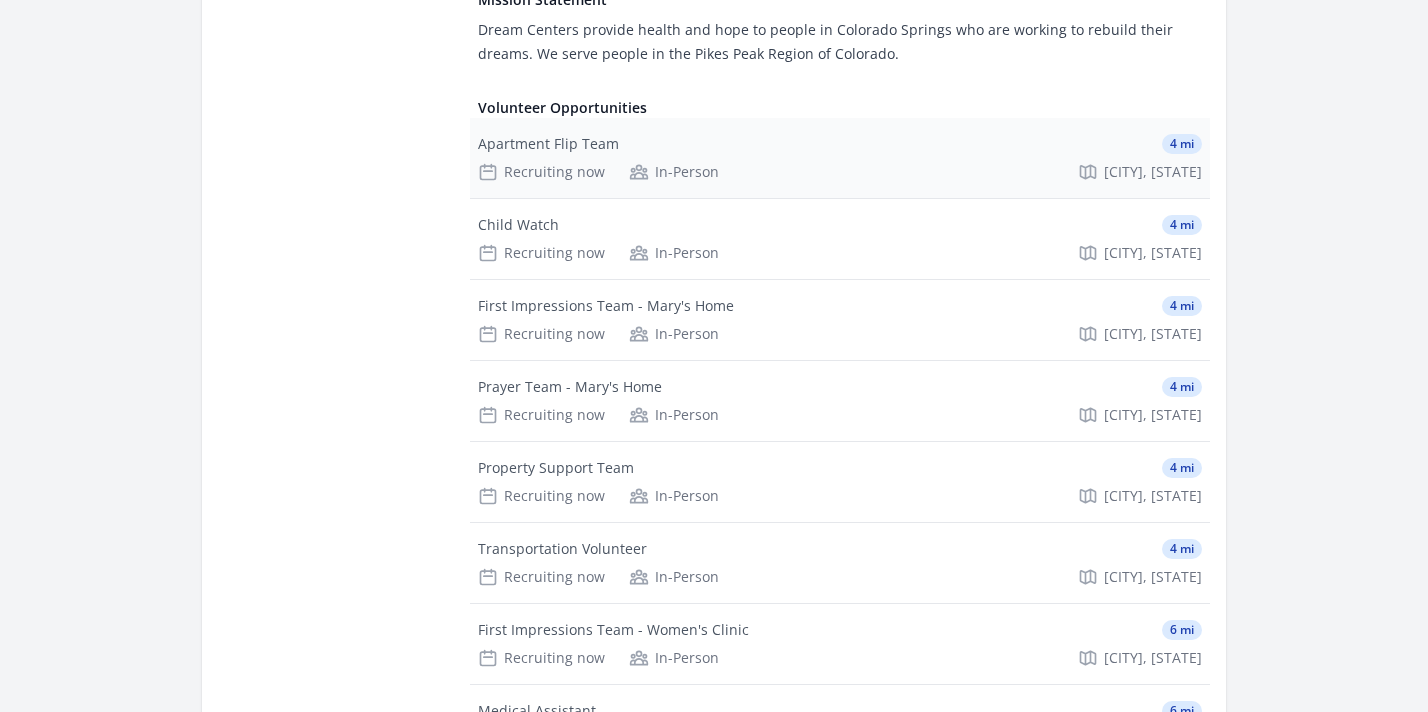 click on "Apartment Flip Team" at bounding box center (548, 144) 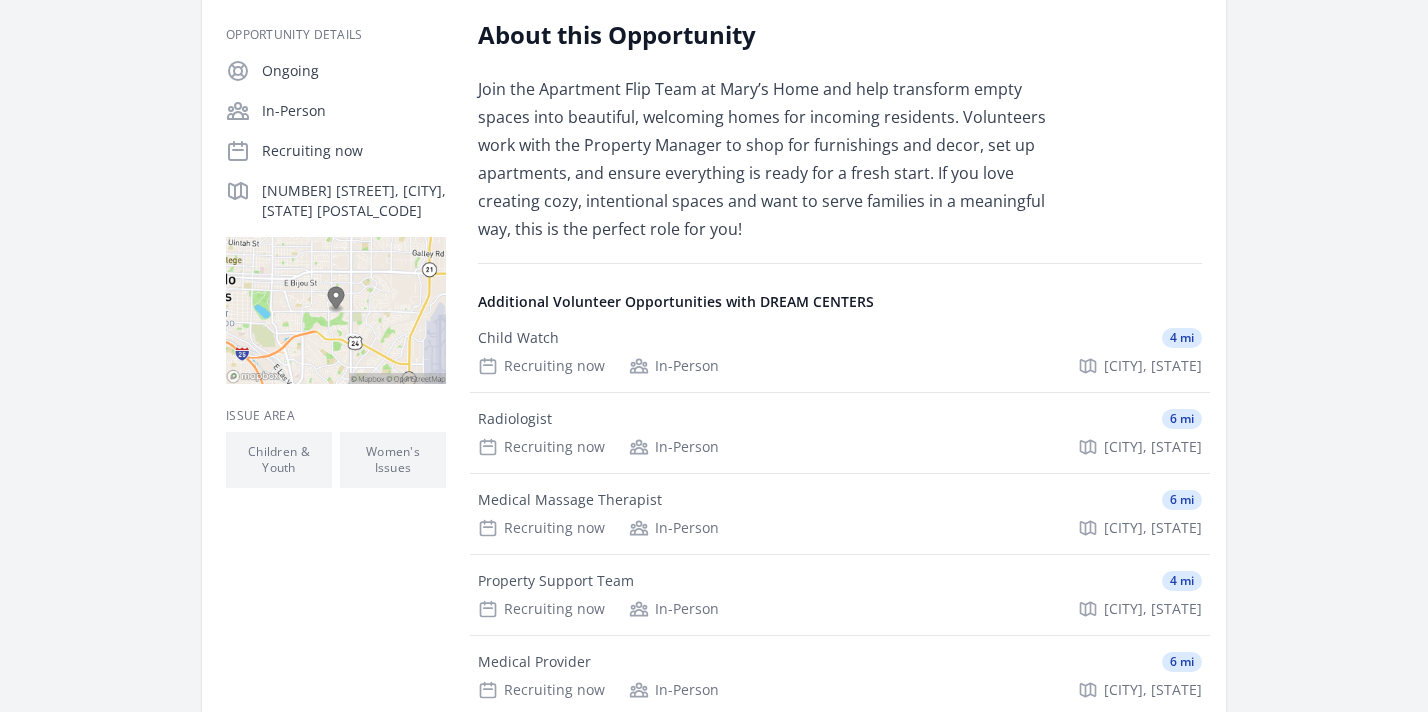 scroll, scrollTop: 0, scrollLeft: 0, axis: both 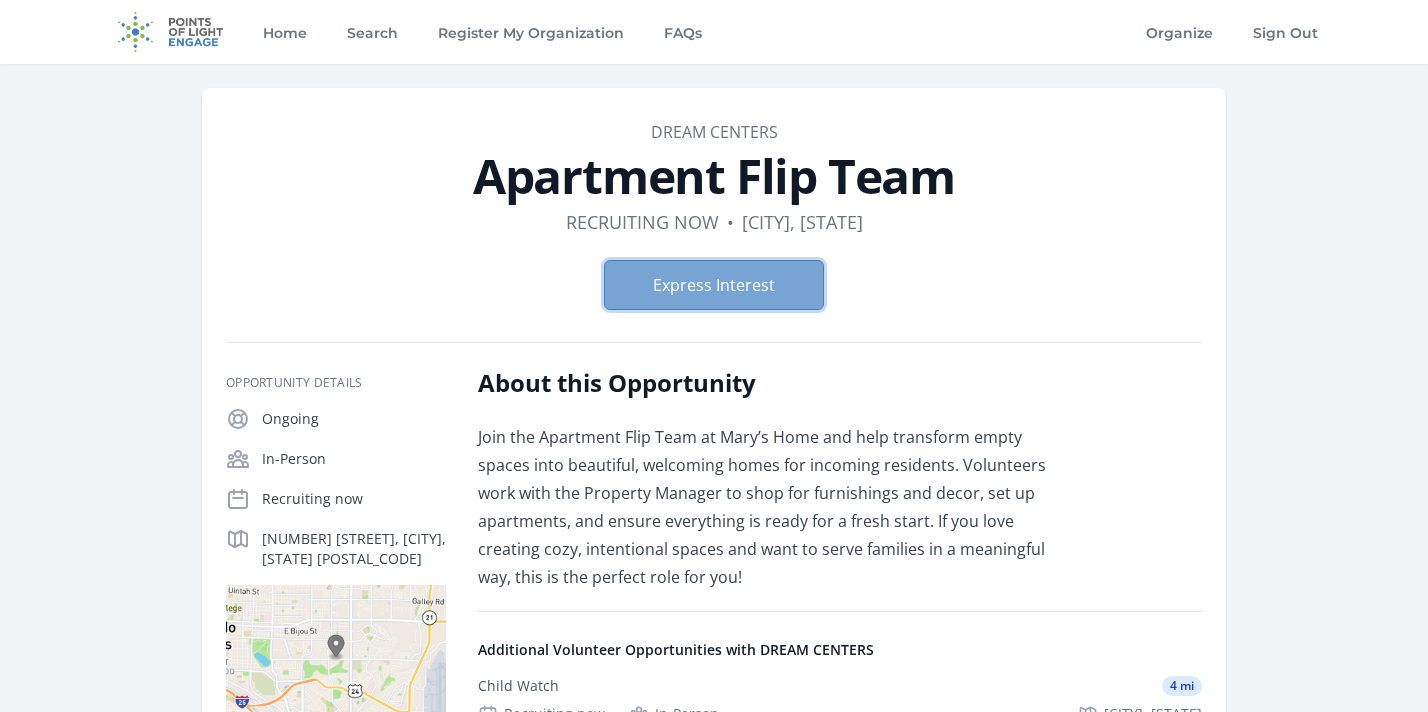 click on "Express Interest" at bounding box center (714, 285) 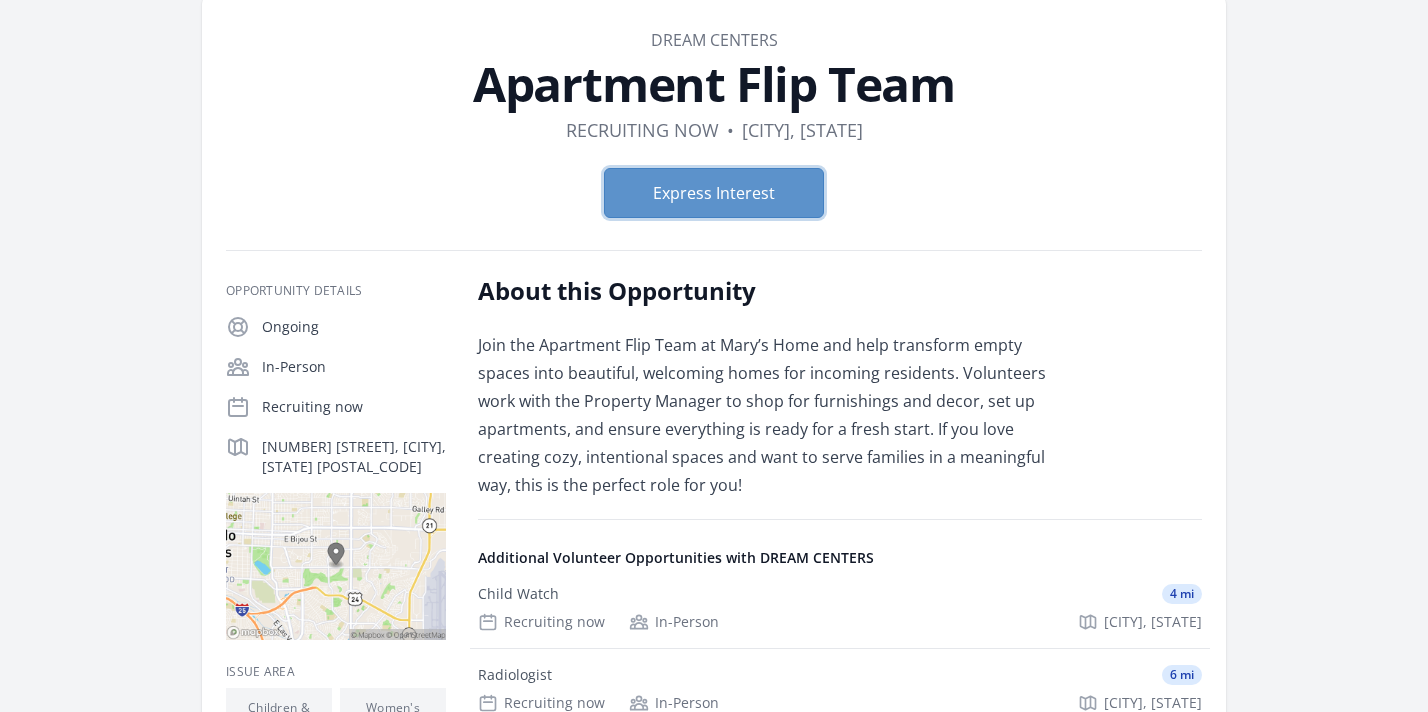 scroll, scrollTop: 0, scrollLeft: 0, axis: both 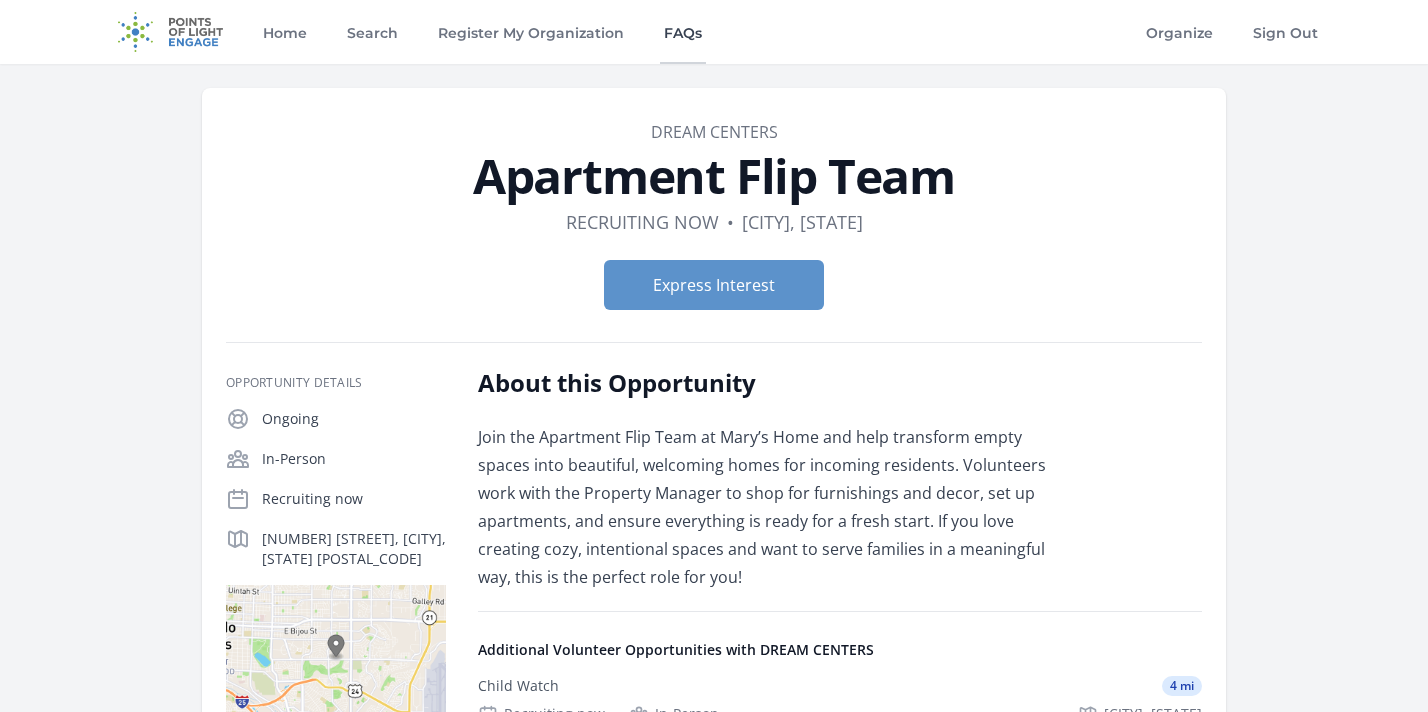 click on "FAQs" at bounding box center (683, 32) 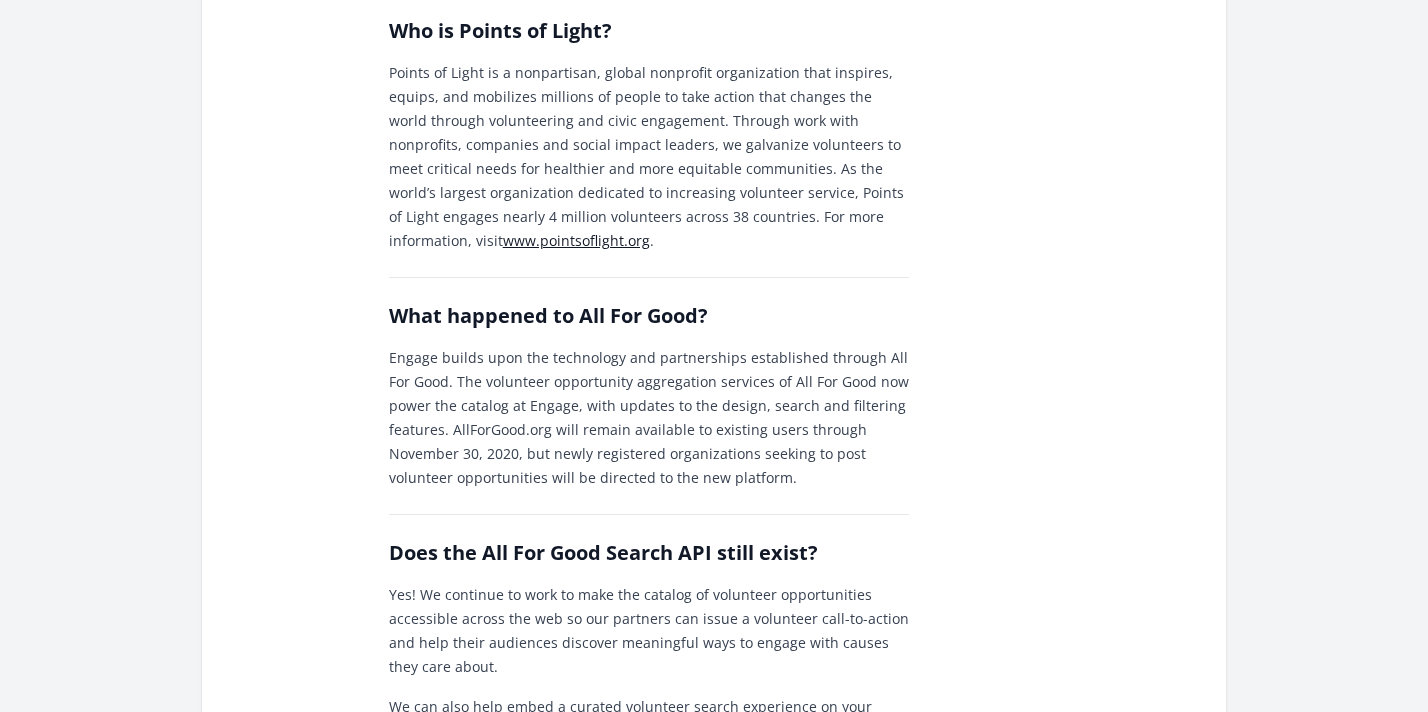 scroll, scrollTop: 0, scrollLeft: 0, axis: both 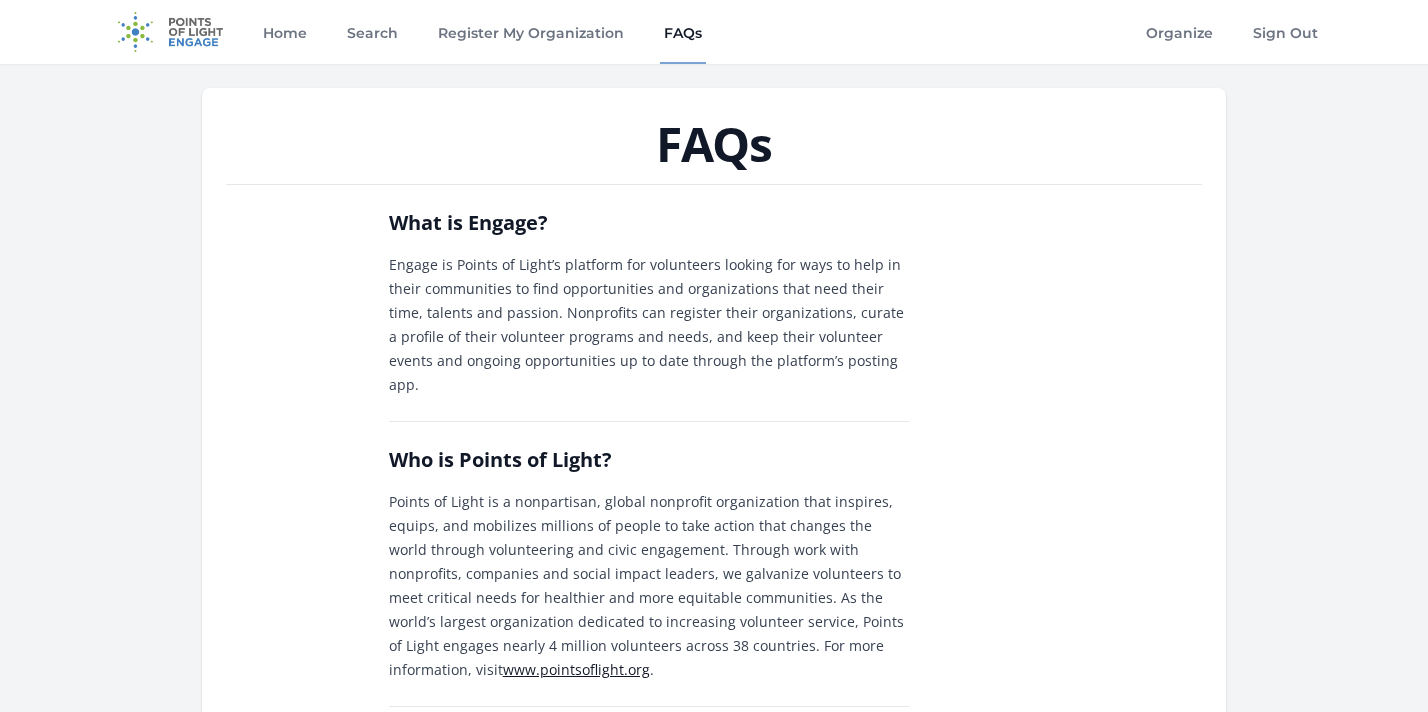 click at bounding box center (170, 32) 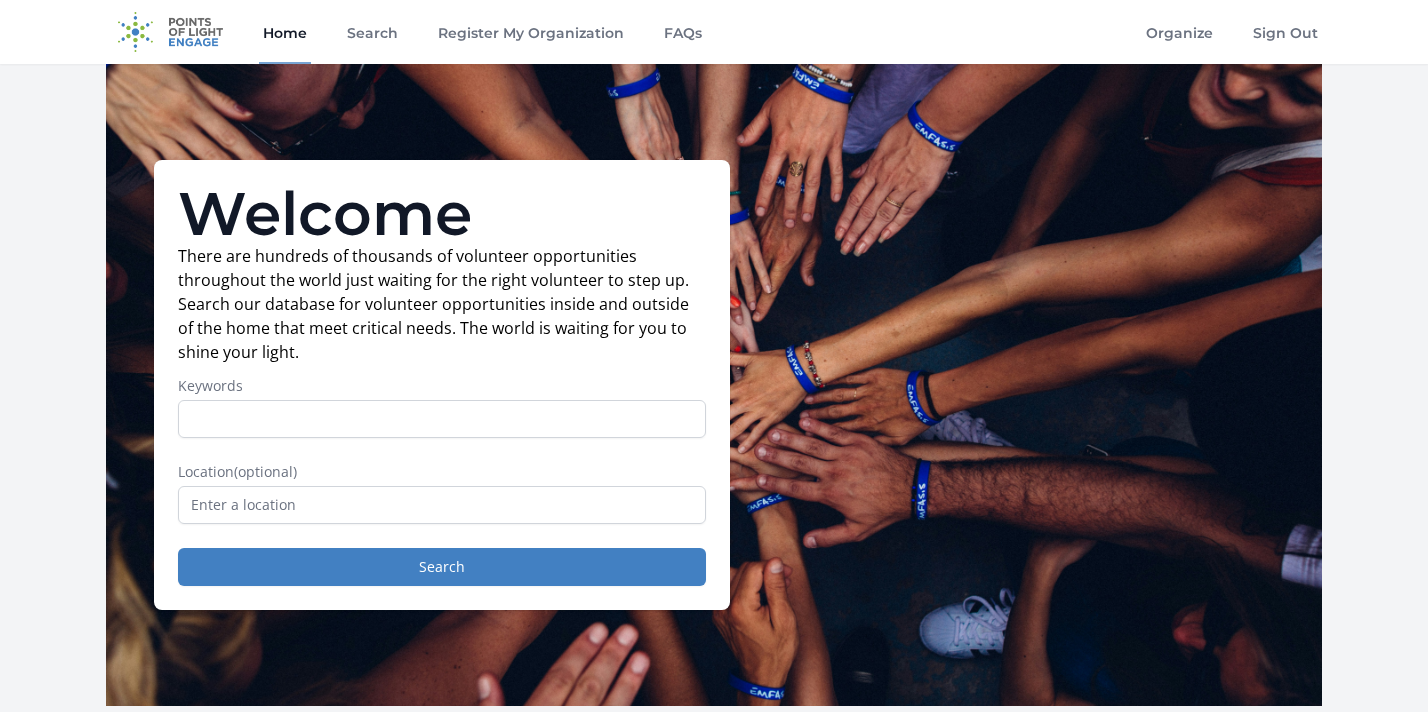 scroll, scrollTop: 0, scrollLeft: 0, axis: both 